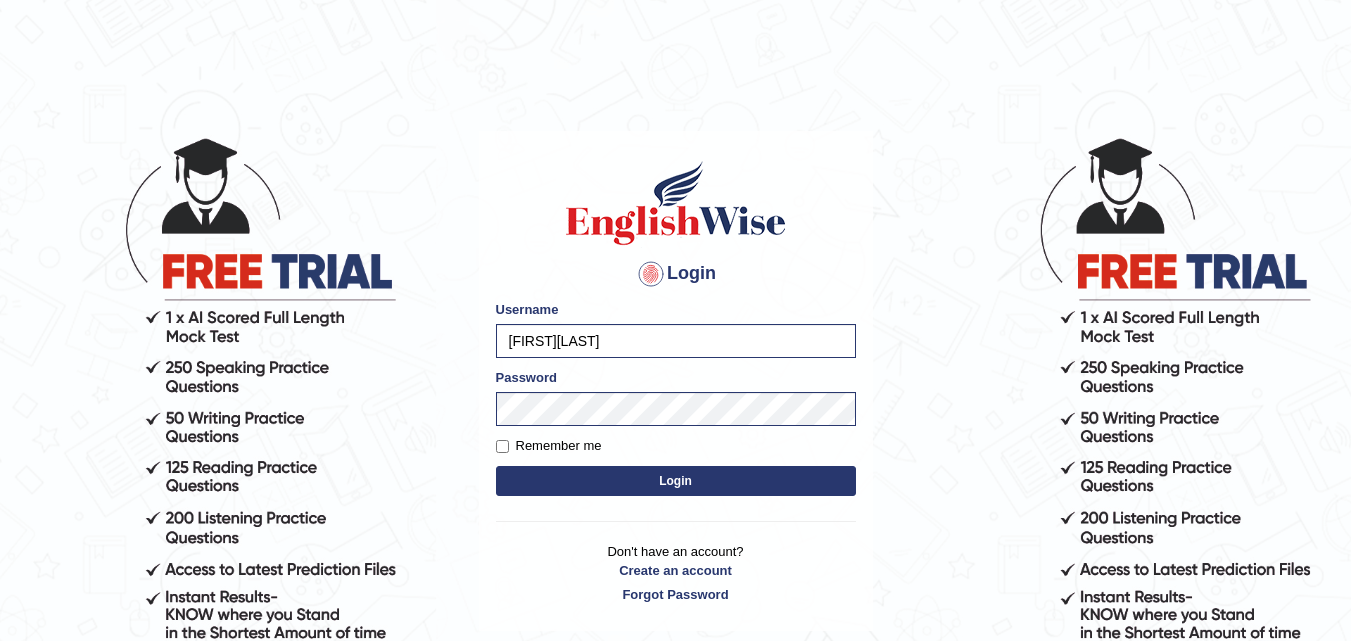 scroll, scrollTop: 0, scrollLeft: 0, axis: both 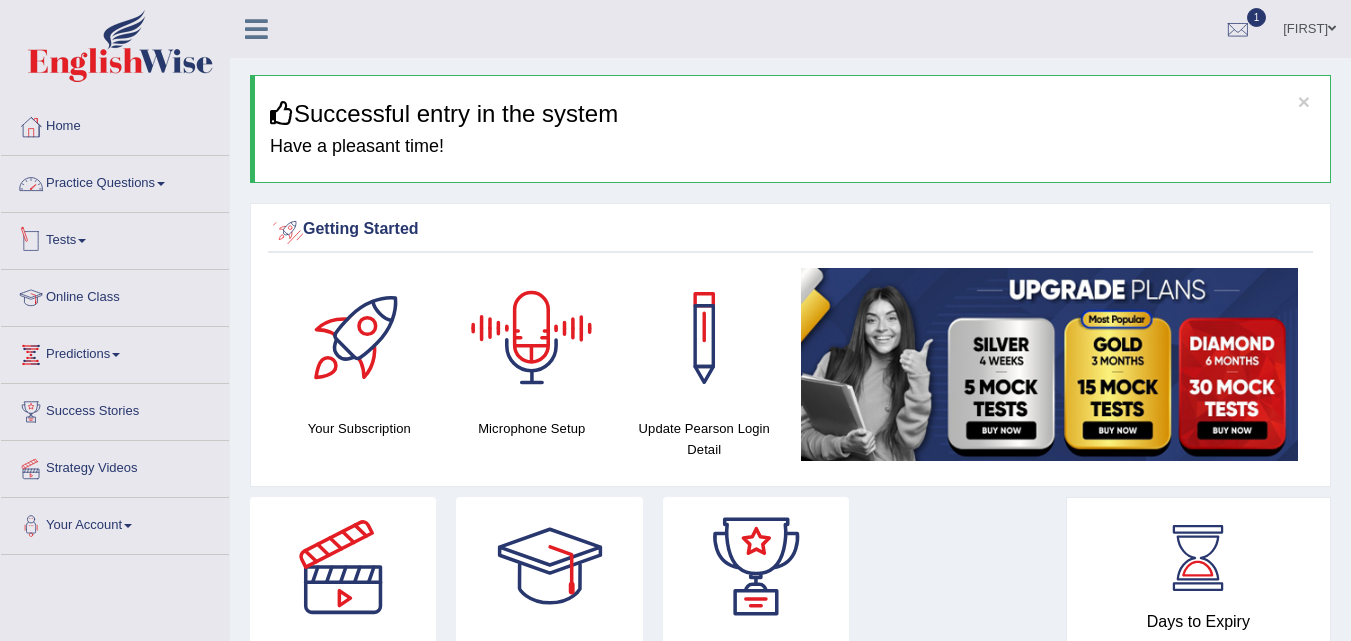 click on "Practice Questions" at bounding box center [115, 181] 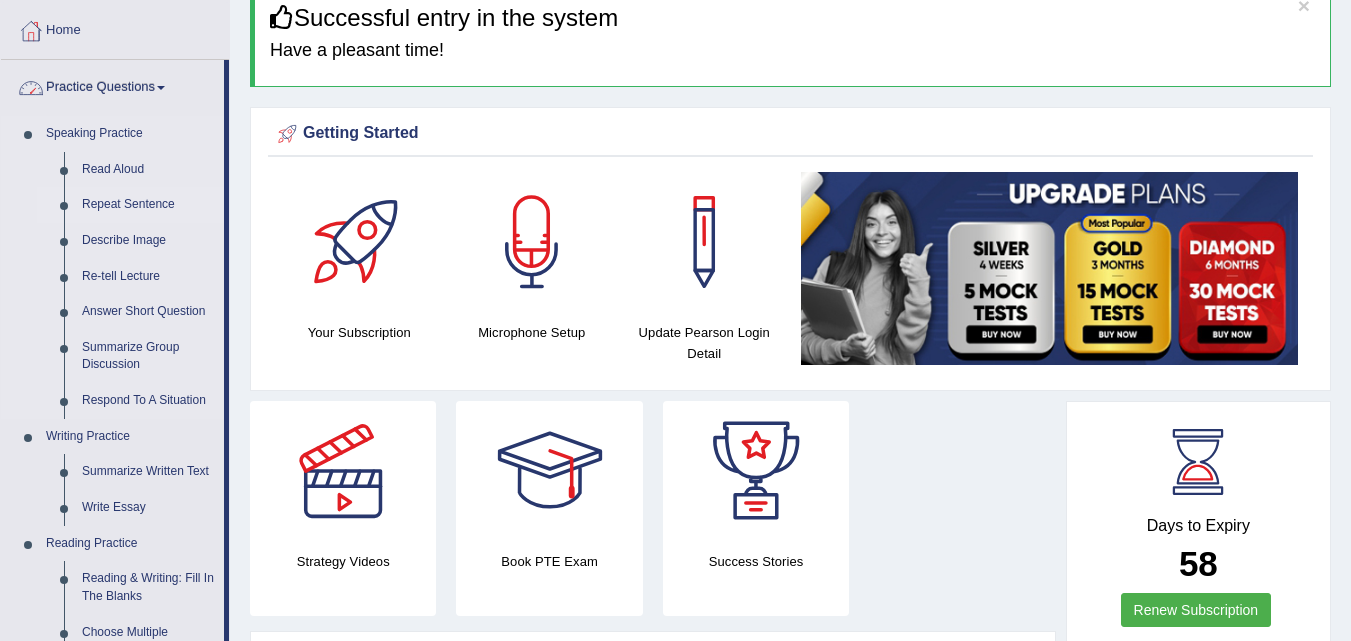 scroll, scrollTop: 100, scrollLeft: 0, axis: vertical 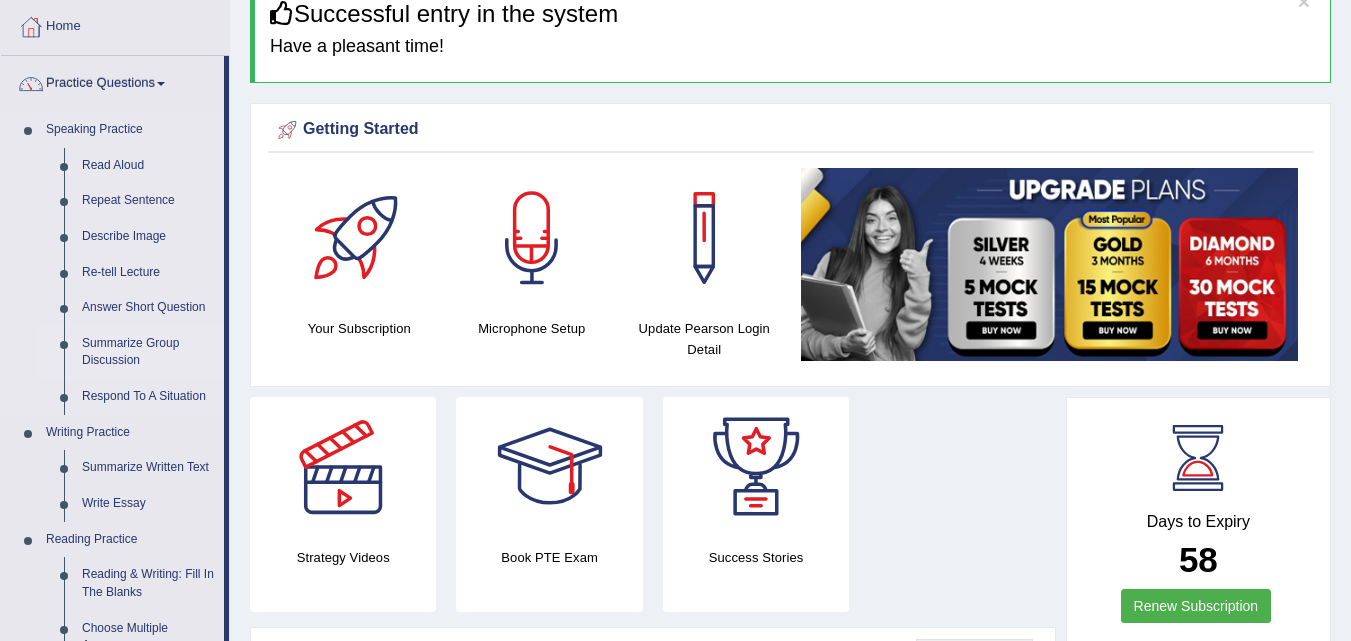 click on "Summarize Group Discussion" at bounding box center [148, 352] 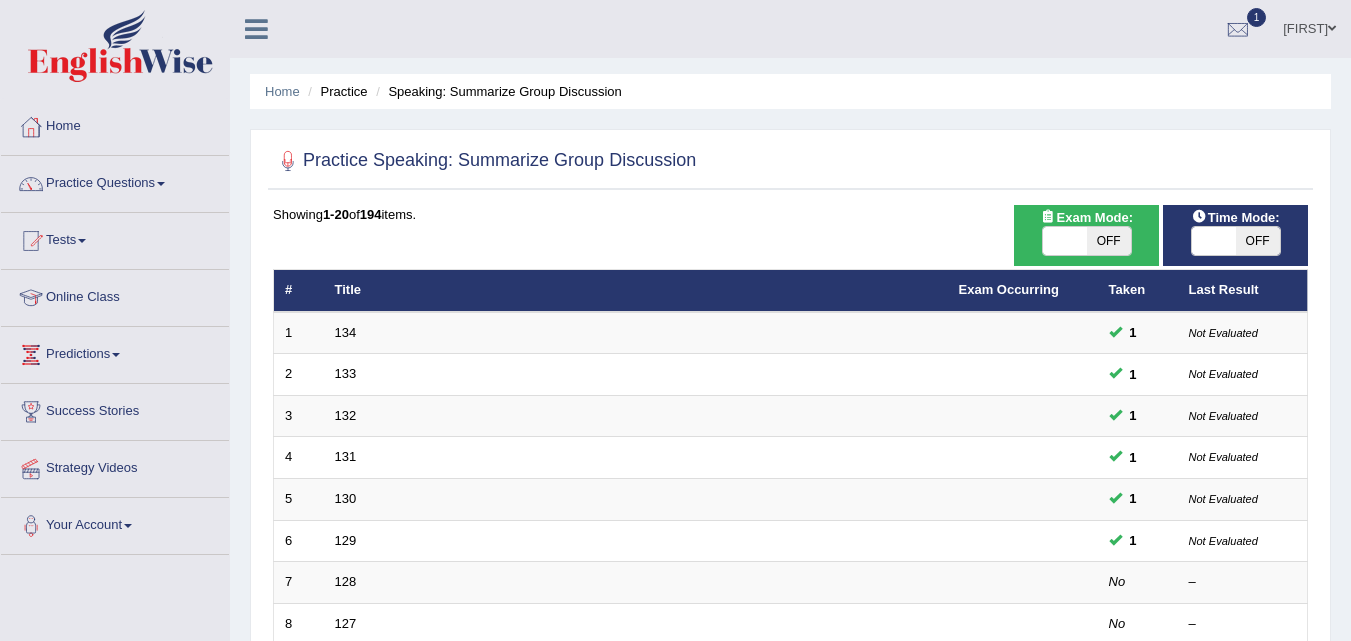scroll, scrollTop: 0, scrollLeft: 0, axis: both 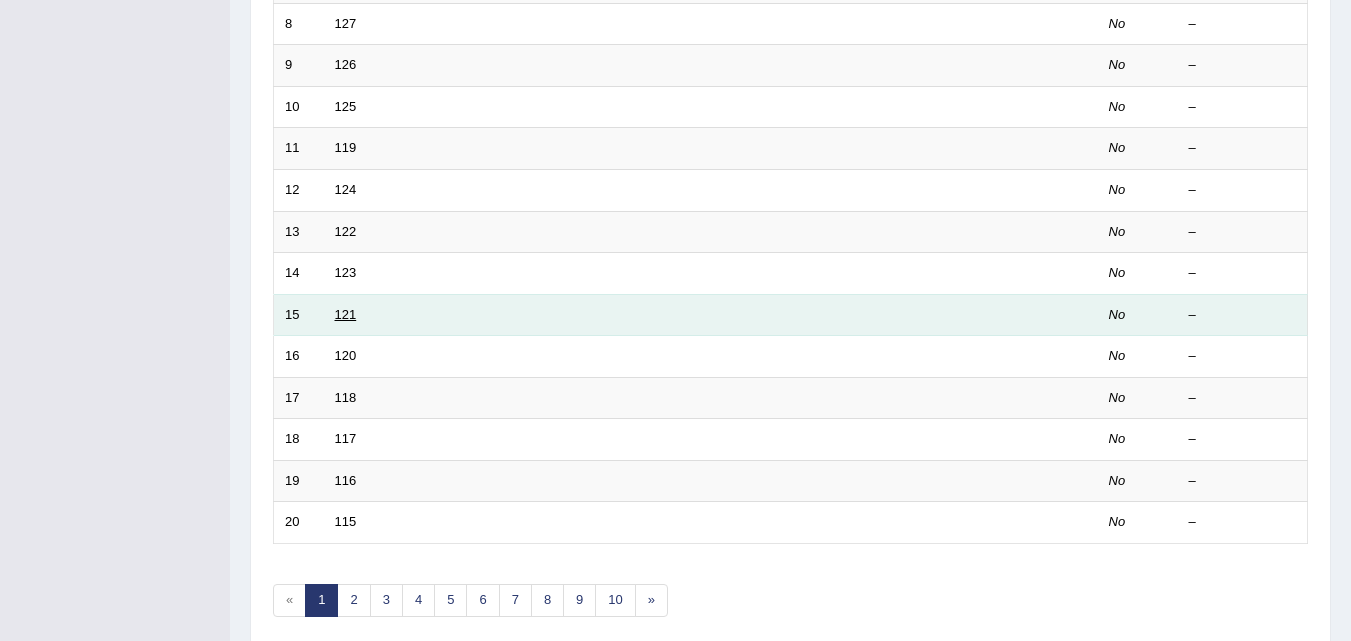 click on "121" at bounding box center (346, 314) 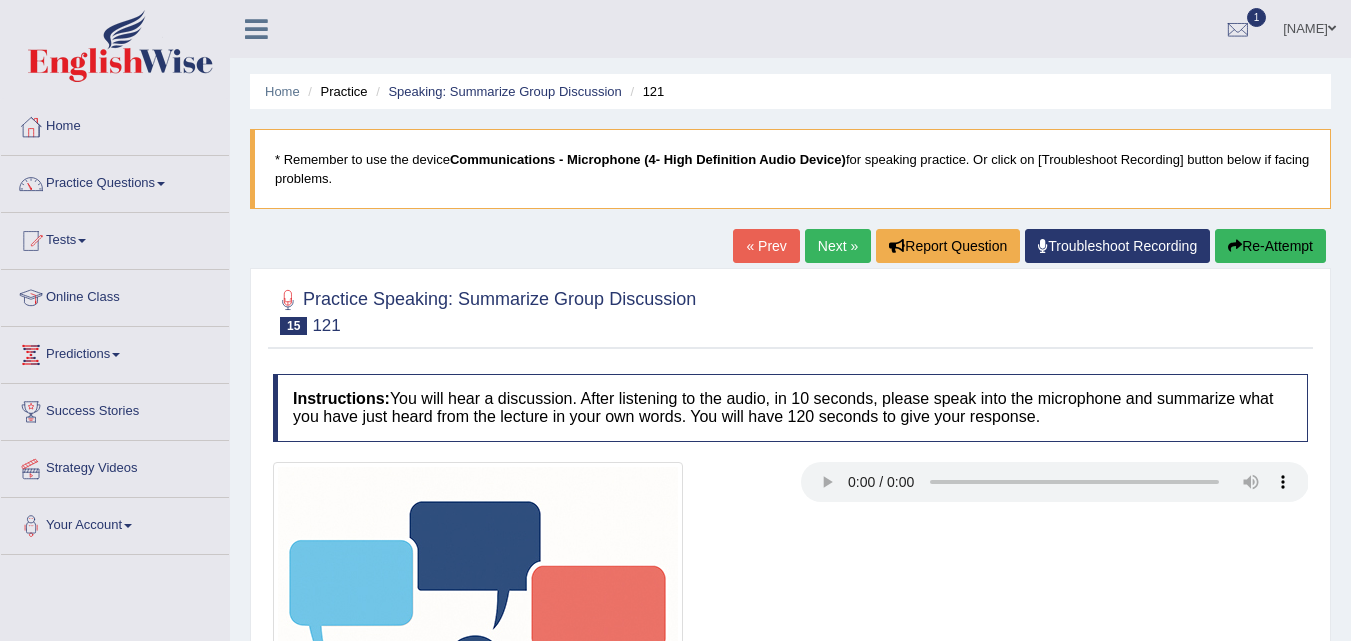 scroll, scrollTop: 300, scrollLeft: 0, axis: vertical 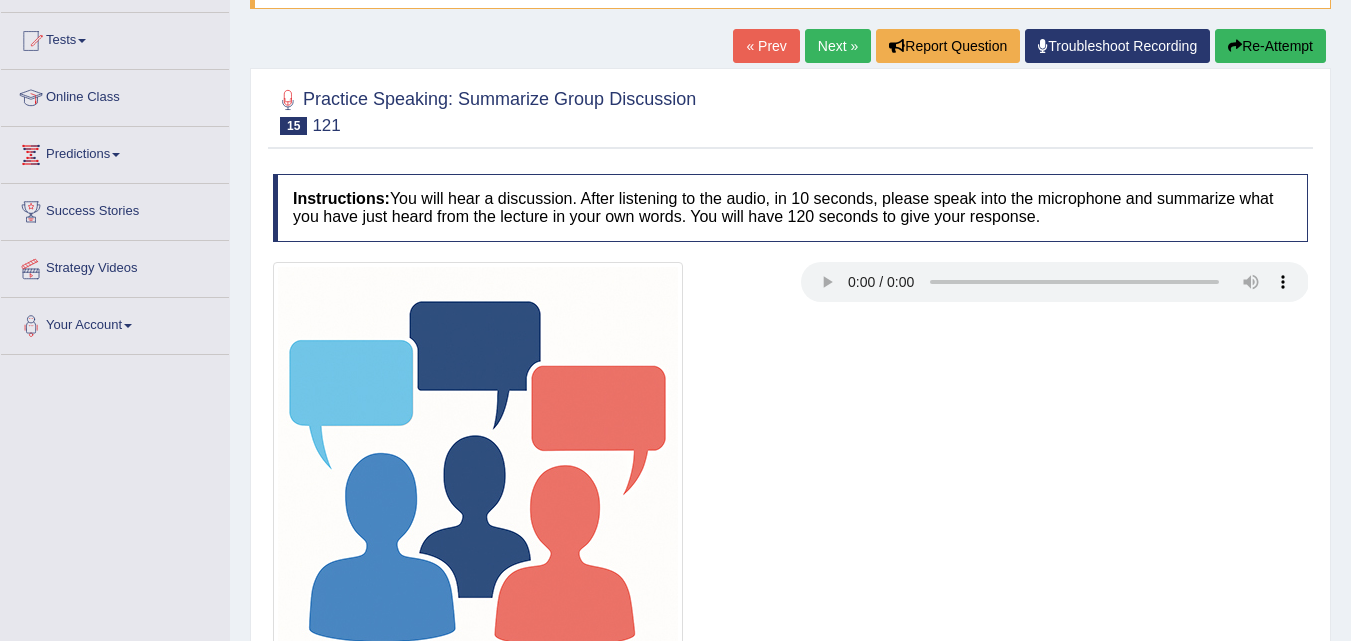 click on "Re-Attempt" at bounding box center [1270, 46] 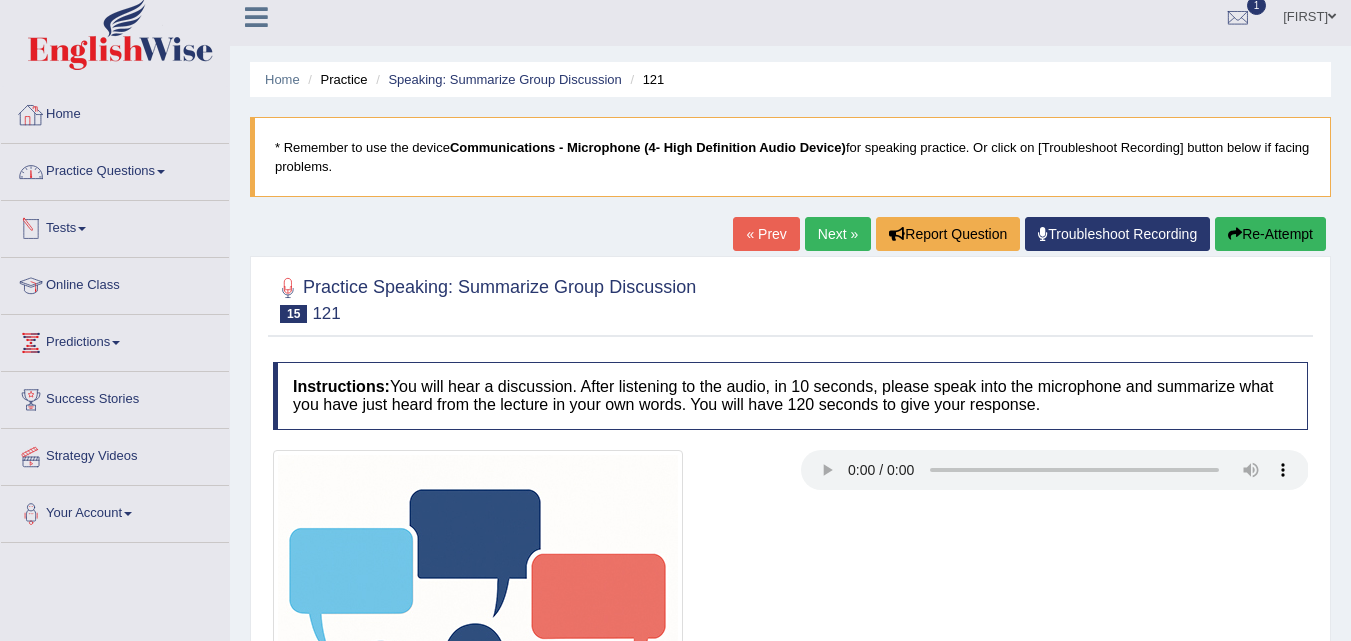 scroll, scrollTop: 9, scrollLeft: 0, axis: vertical 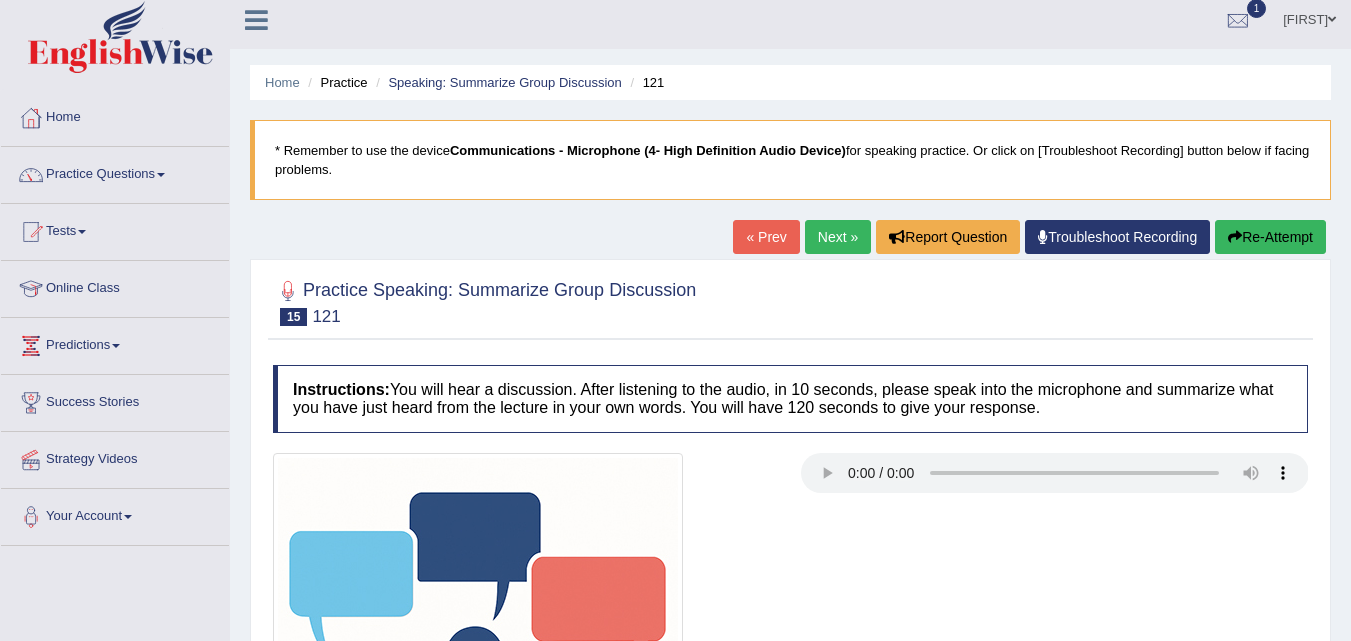 click on "Practice Questions" at bounding box center [115, 172] 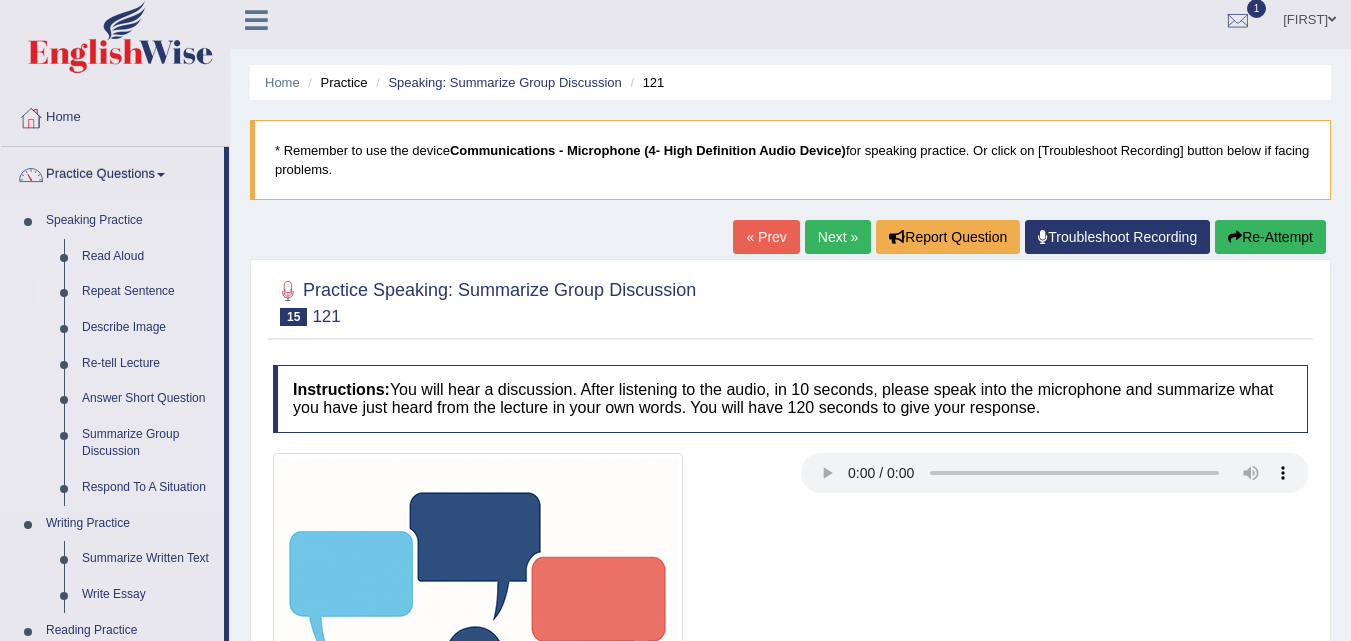 click on "Repeat Sentence" at bounding box center [148, 292] 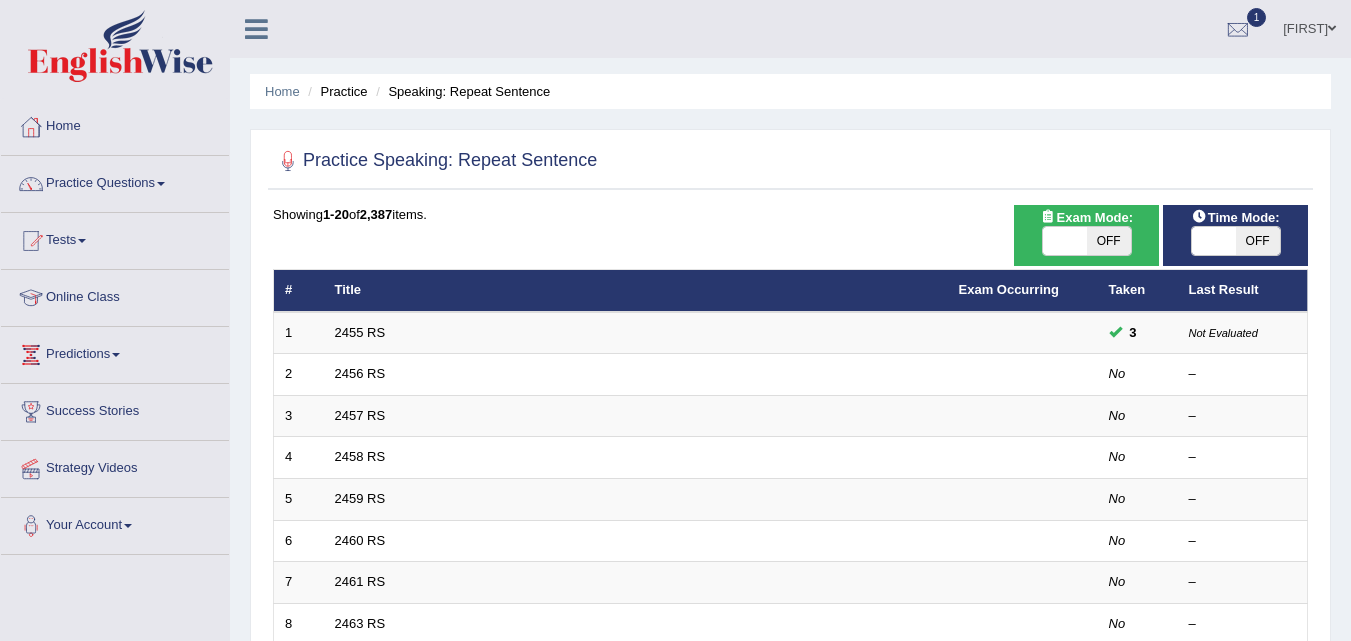 scroll, scrollTop: 0, scrollLeft: 0, axis: both 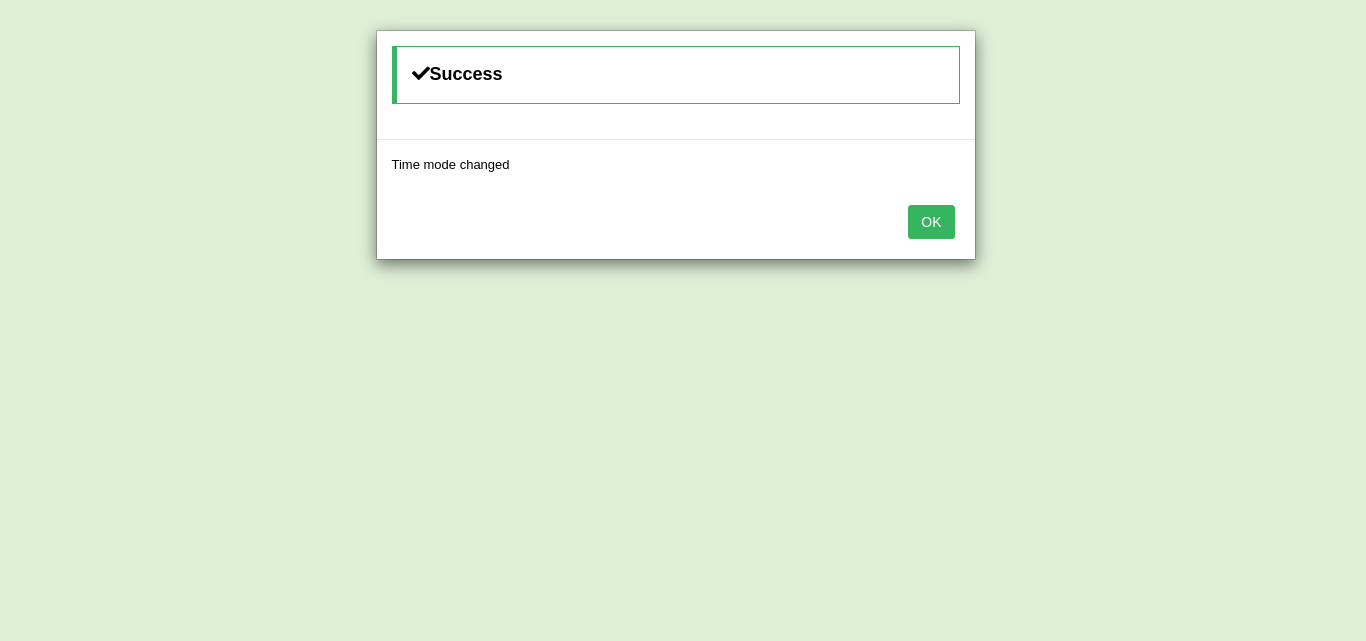 click on "OK" at bounding box center (931, 222) 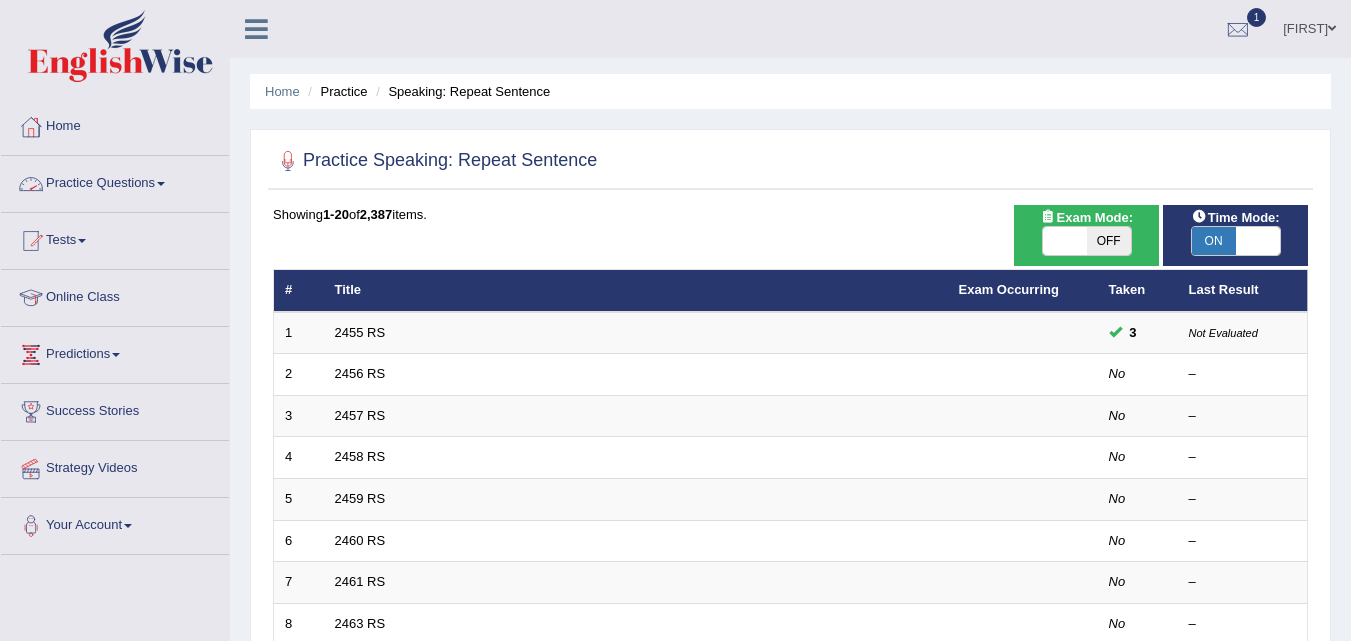 click on "Practice Questions" at bounding box center [115, 181] 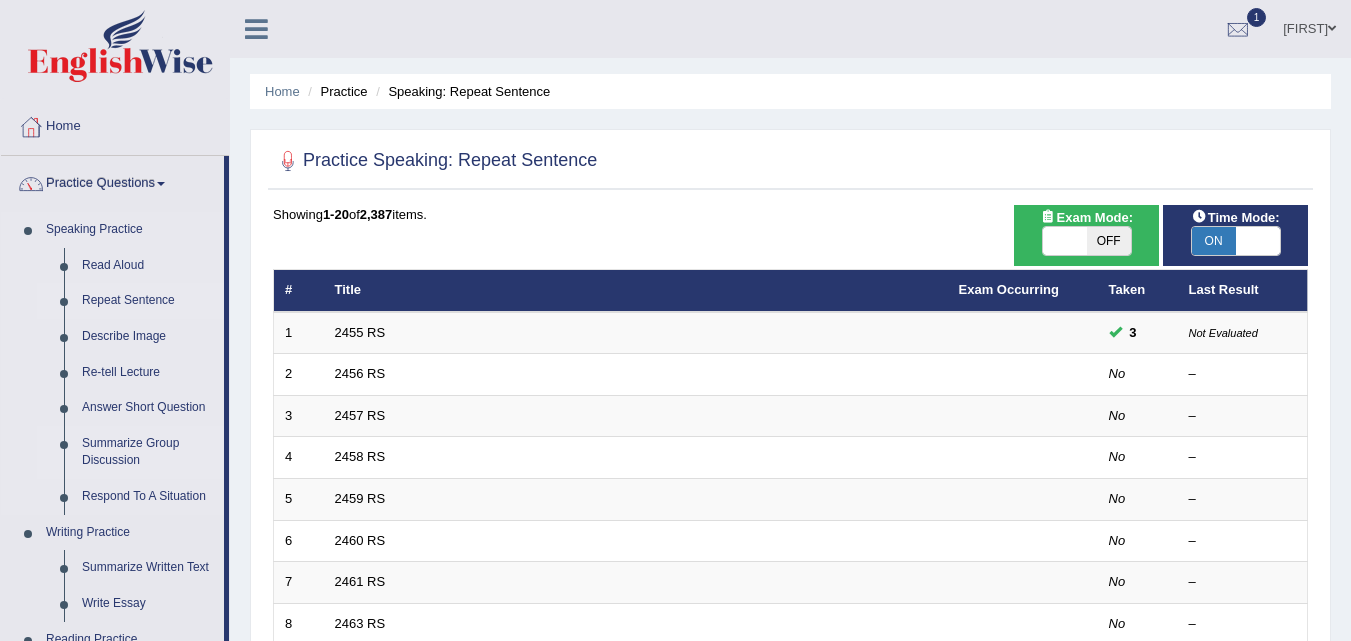 click on "Summarize Group Discussion" at bounding box center [148, 452] 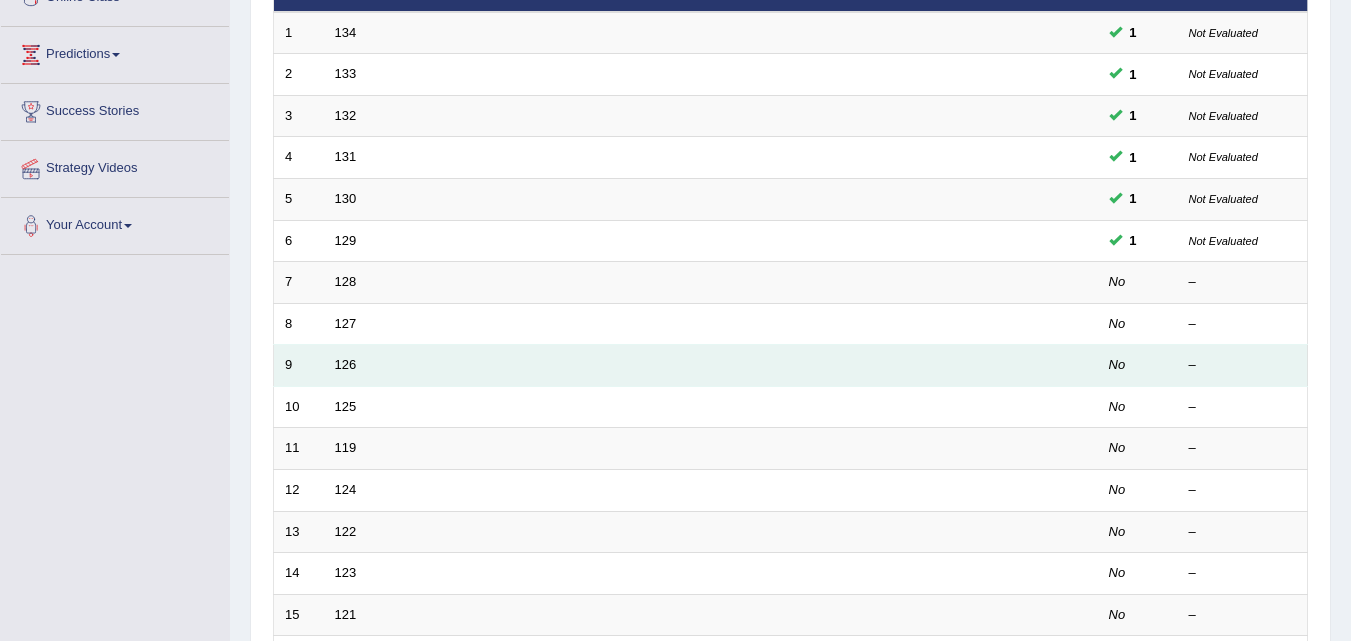 scroll, scrollTop: 300, scrollLeft: 0, axis: vertical 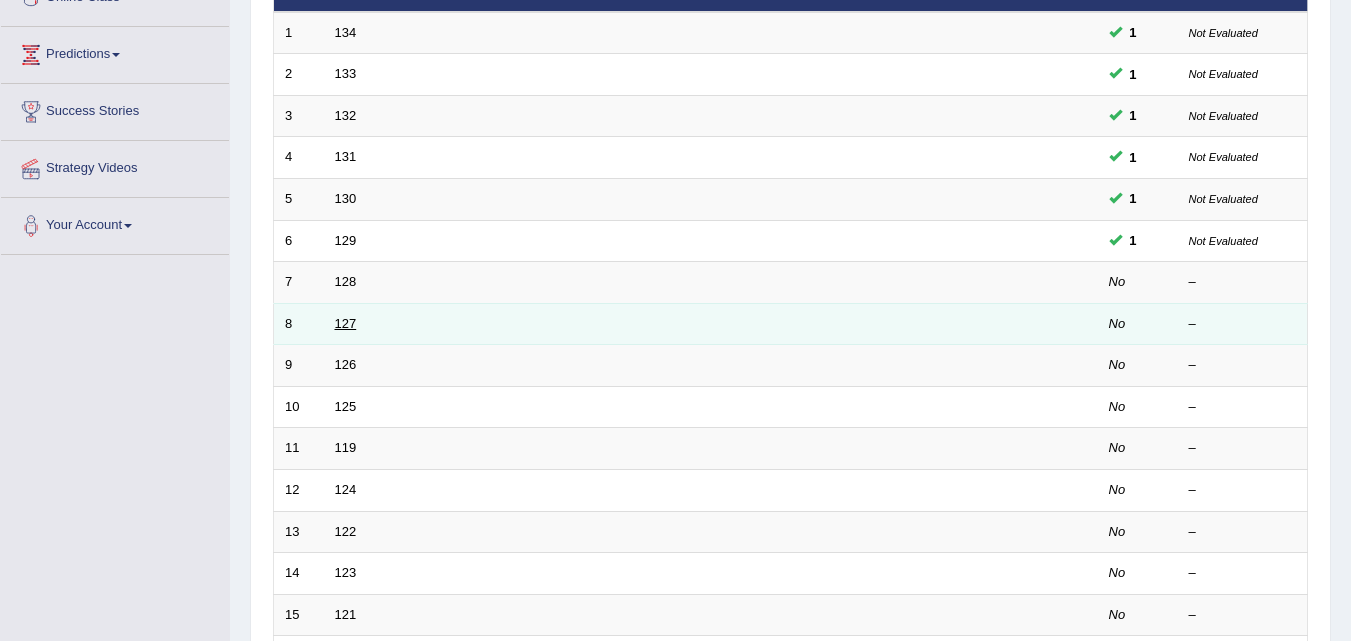 click on "127" at bounding box center (346, 323) 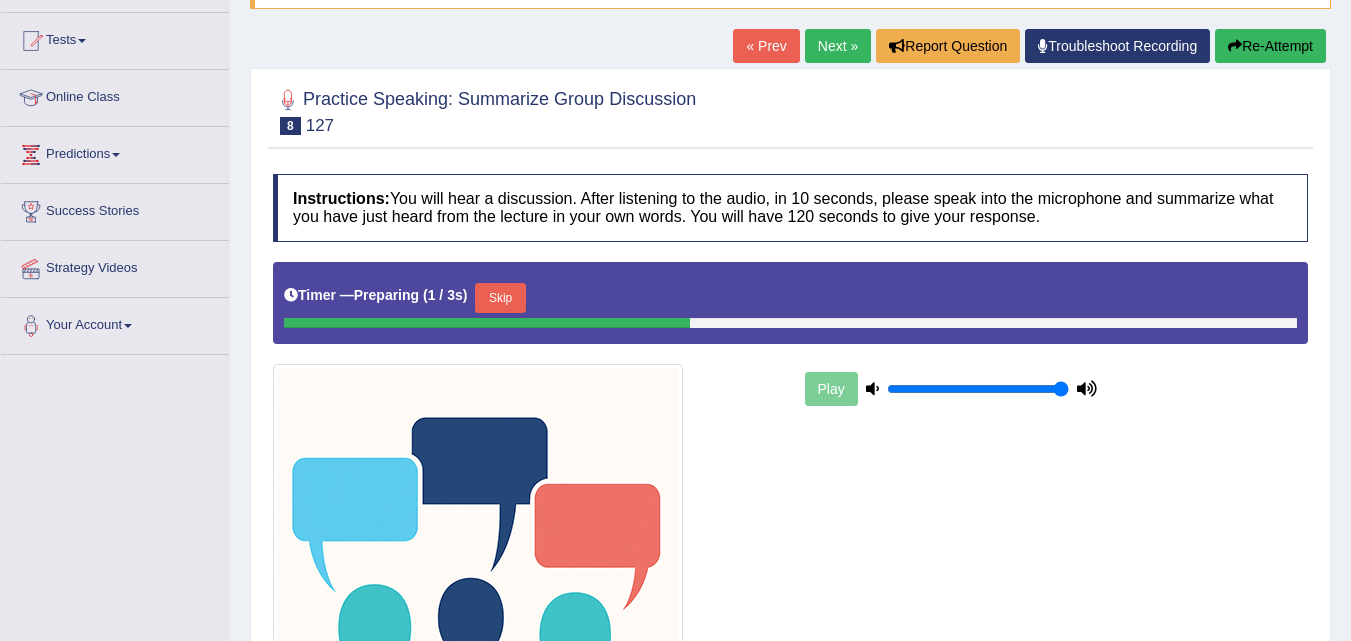 scroll, scrollTop: 200, scrollLeft: 0, axis: vertical 